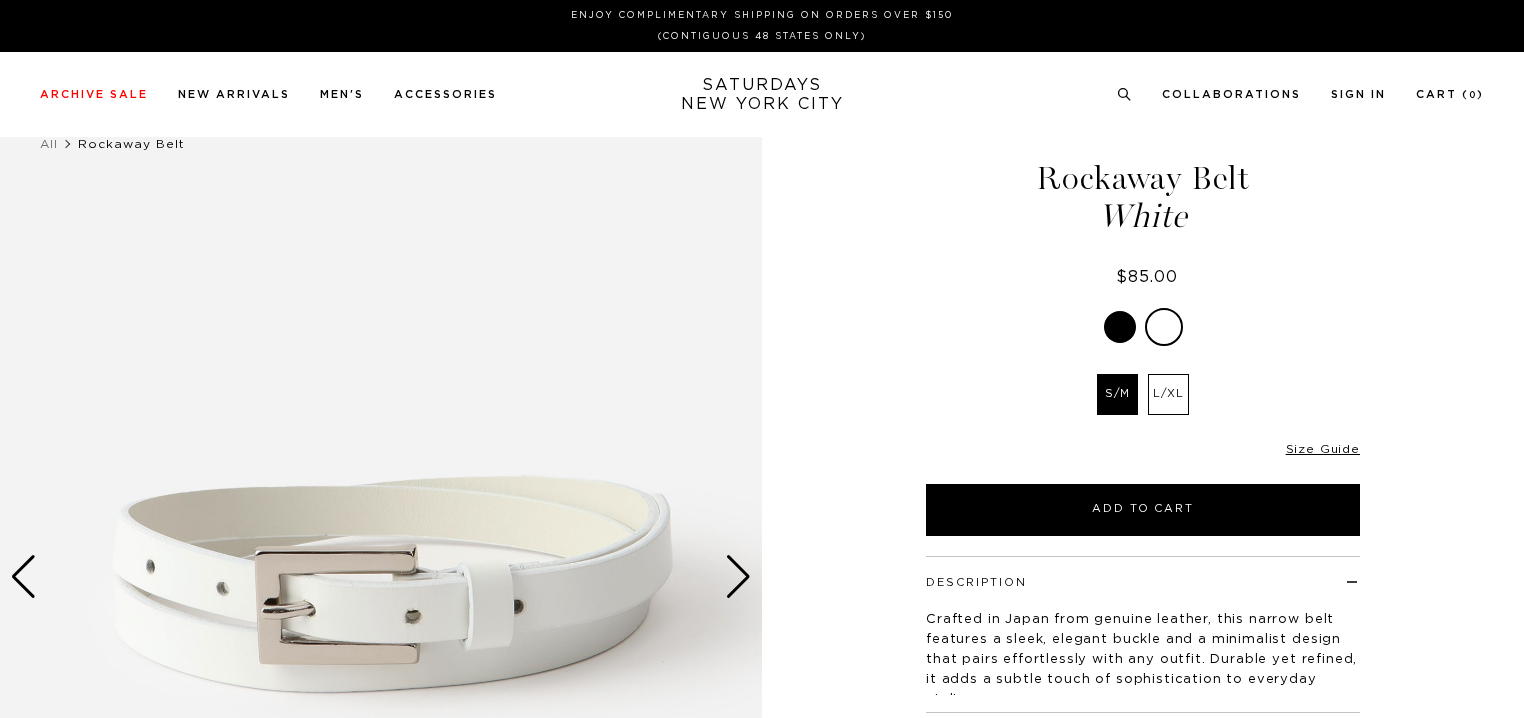 scroll, scrollTop: 0, scrollLeft: 0, axis: both 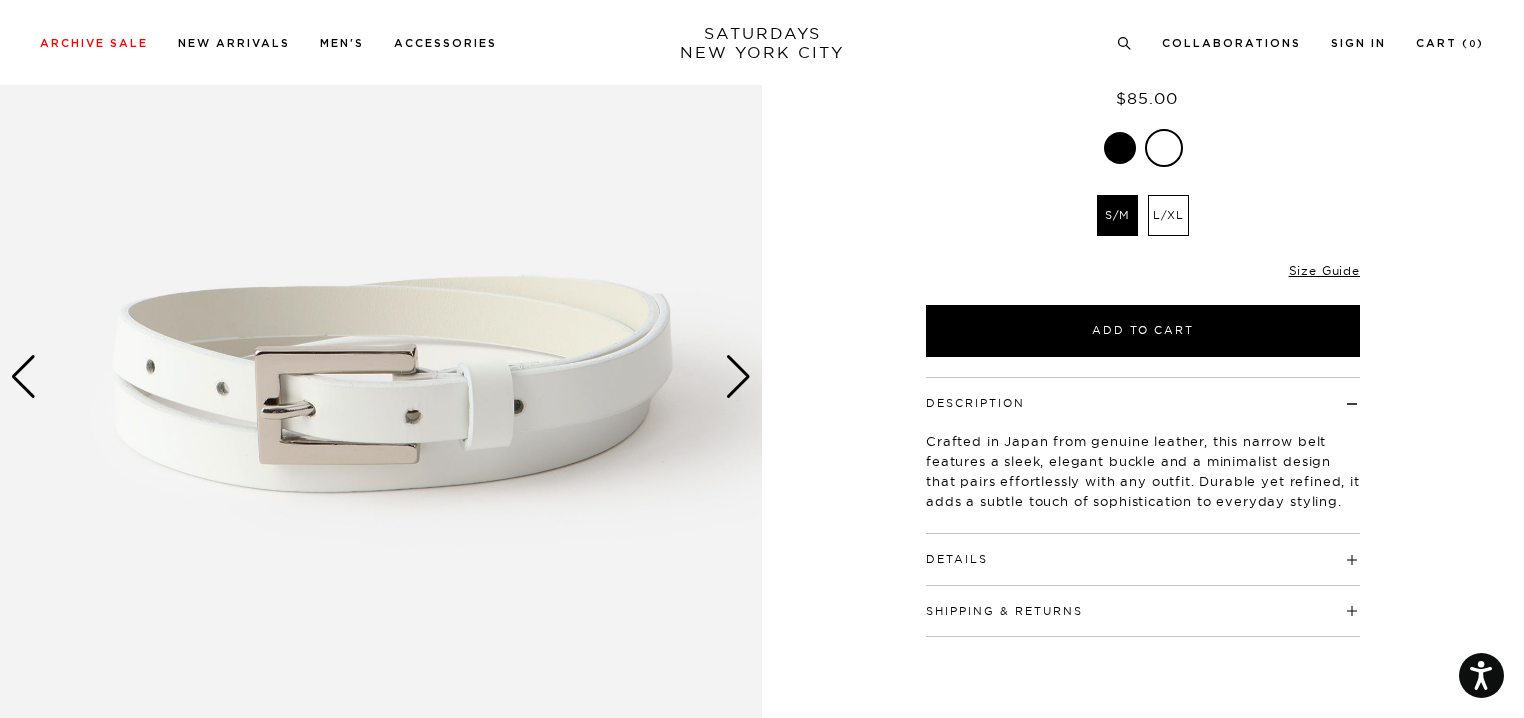 click at bounding box center (738, 377) 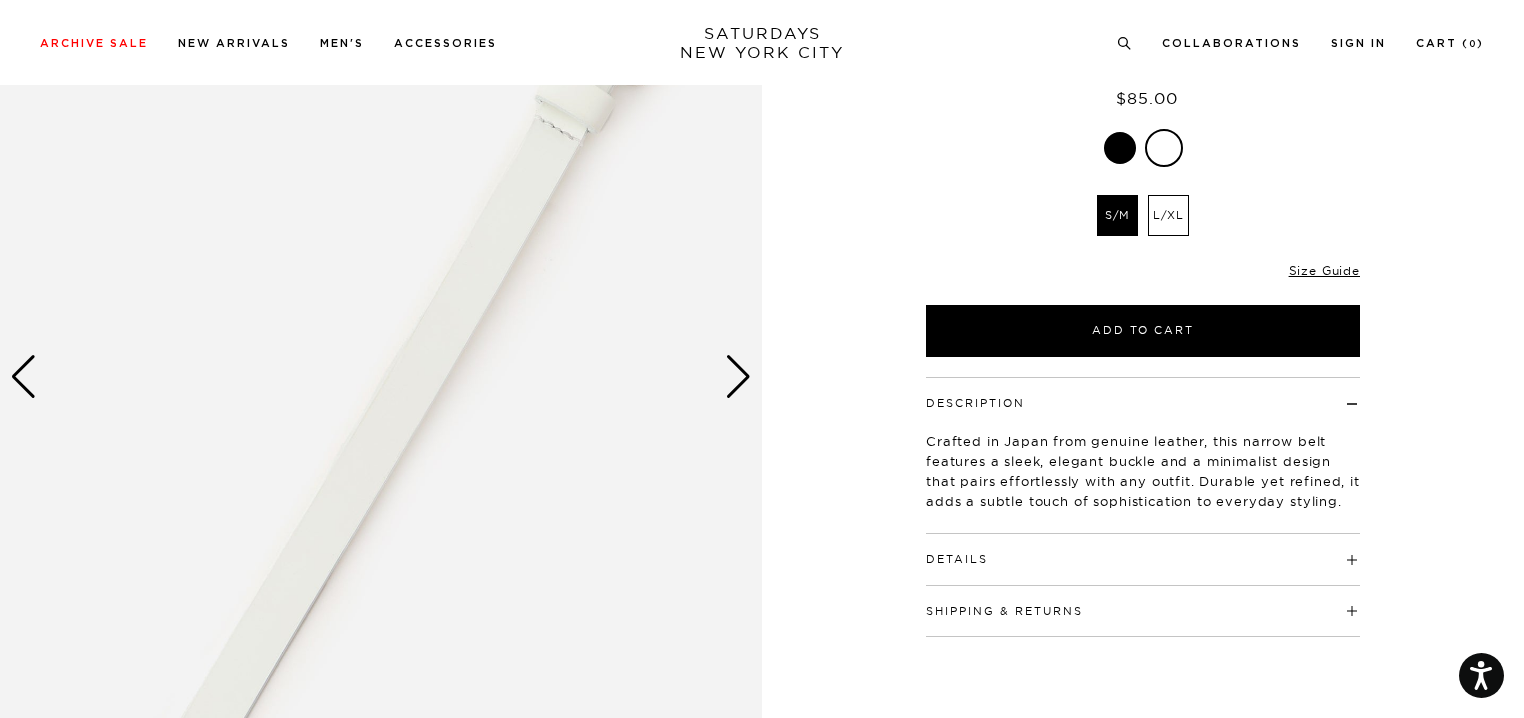 click at bounding box center (738, 377) 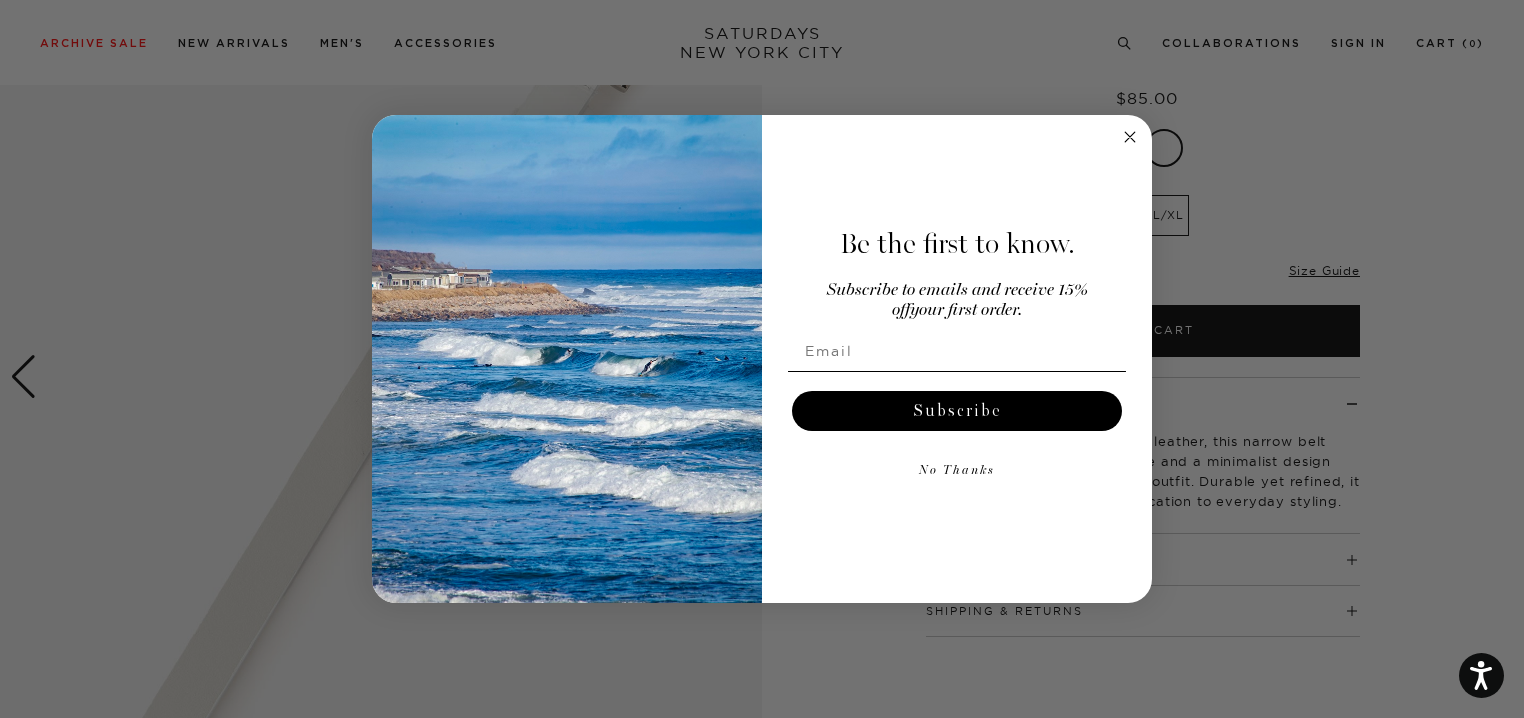 click 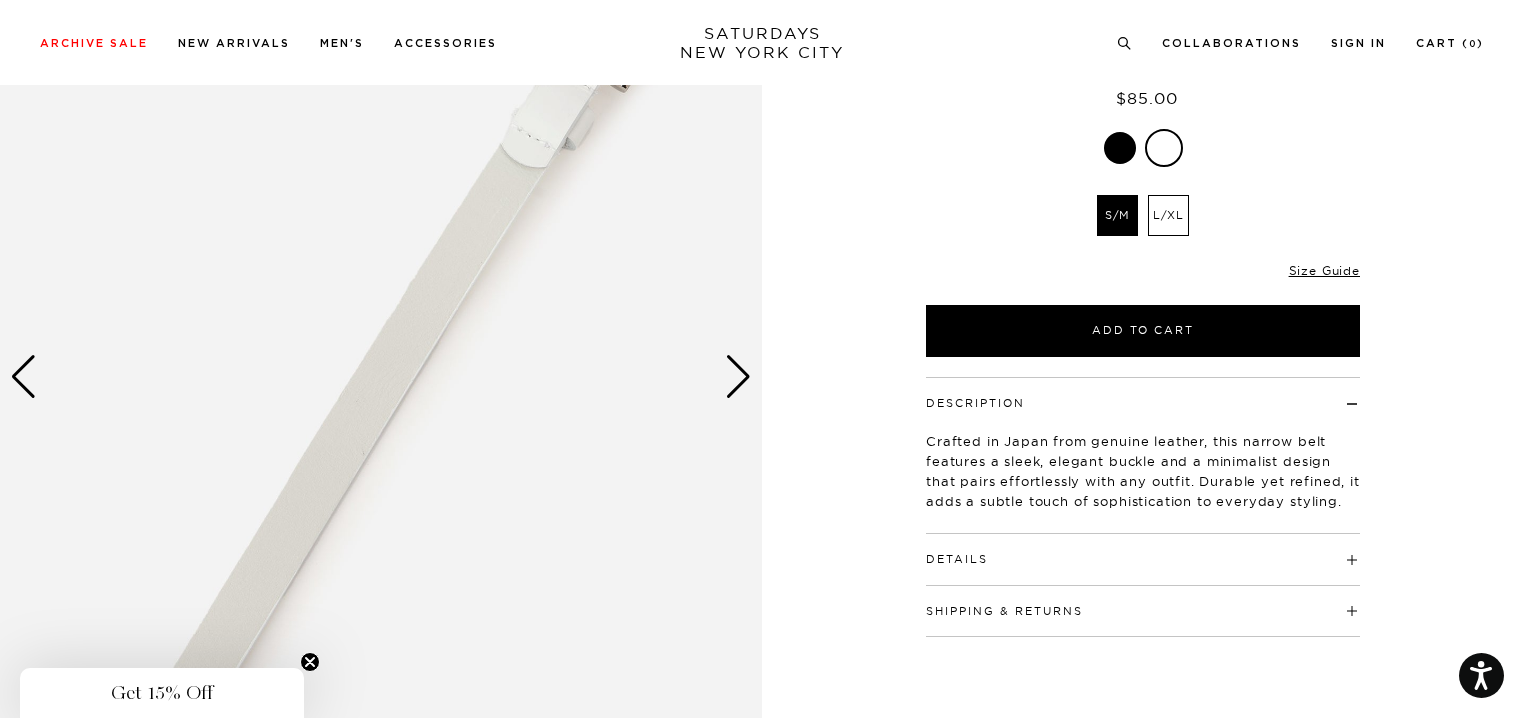 click at bounding box center [23, 377] 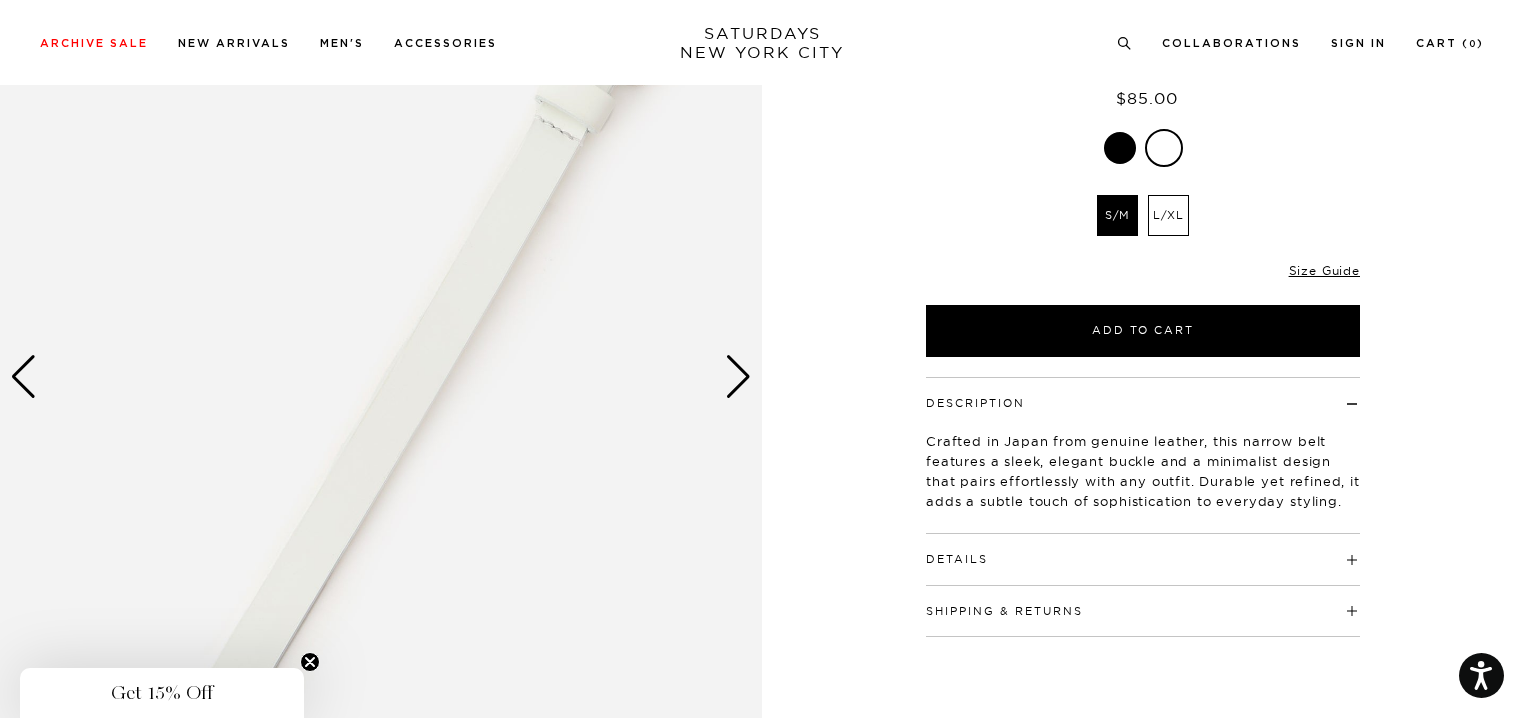click at bounding box center (23, 377) 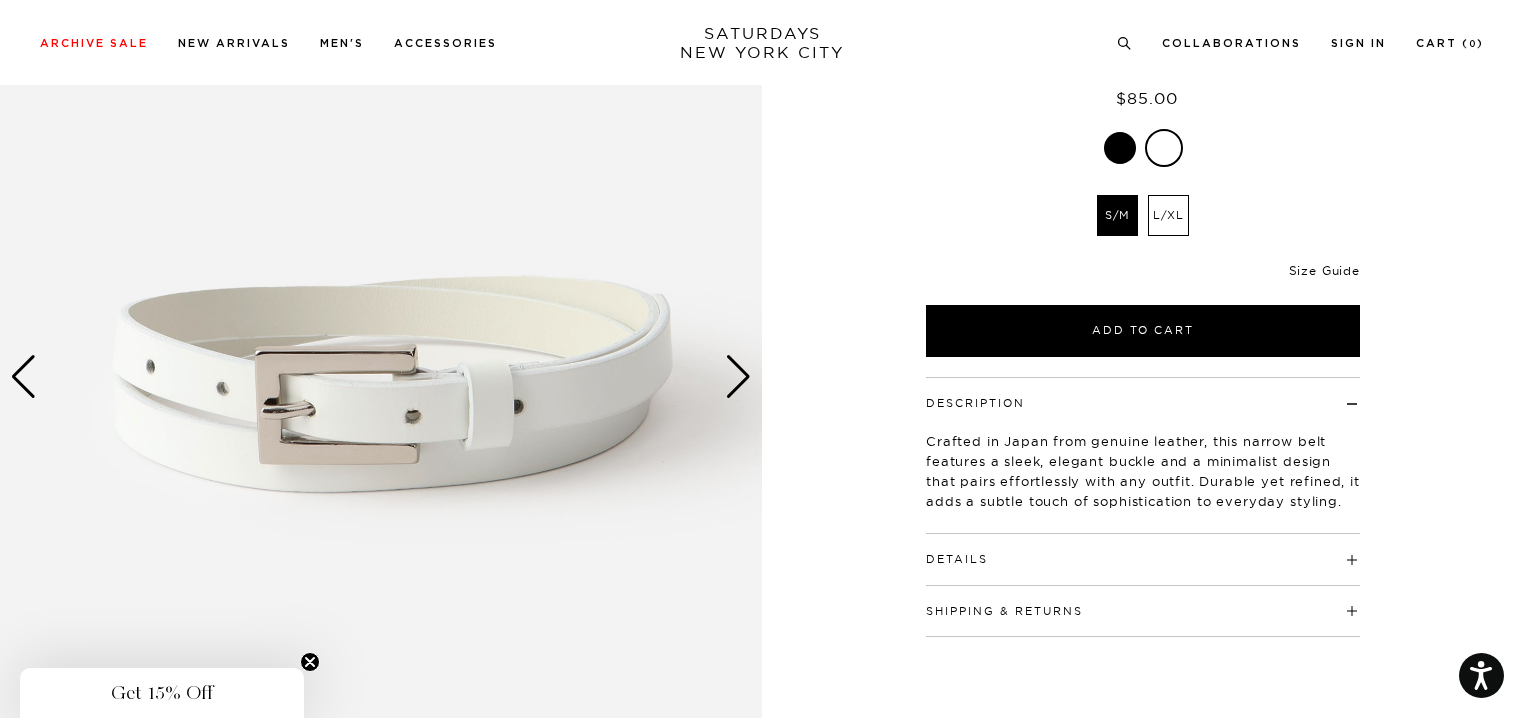 click on "Size Guide" at bounding box center (1324, 270) 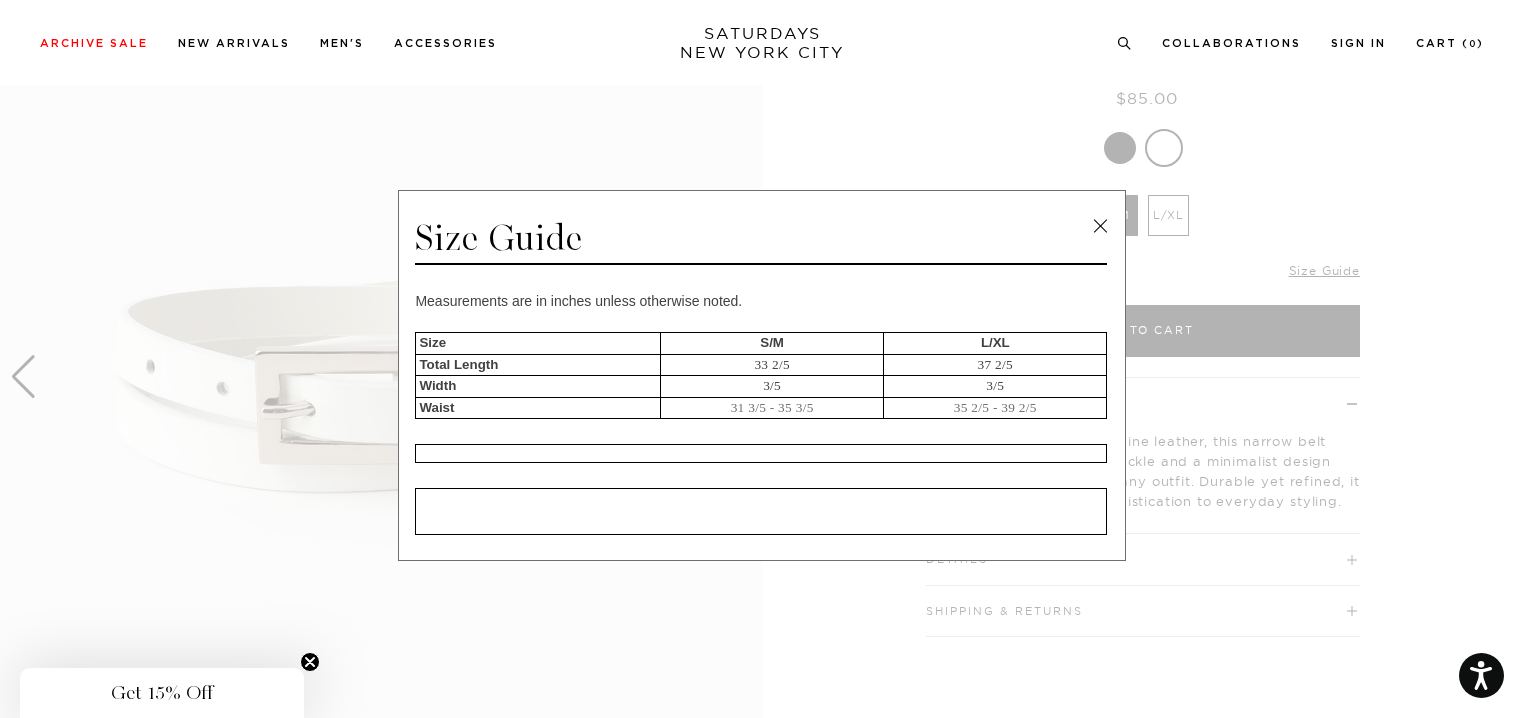 click at bounding box center (1100, 226) 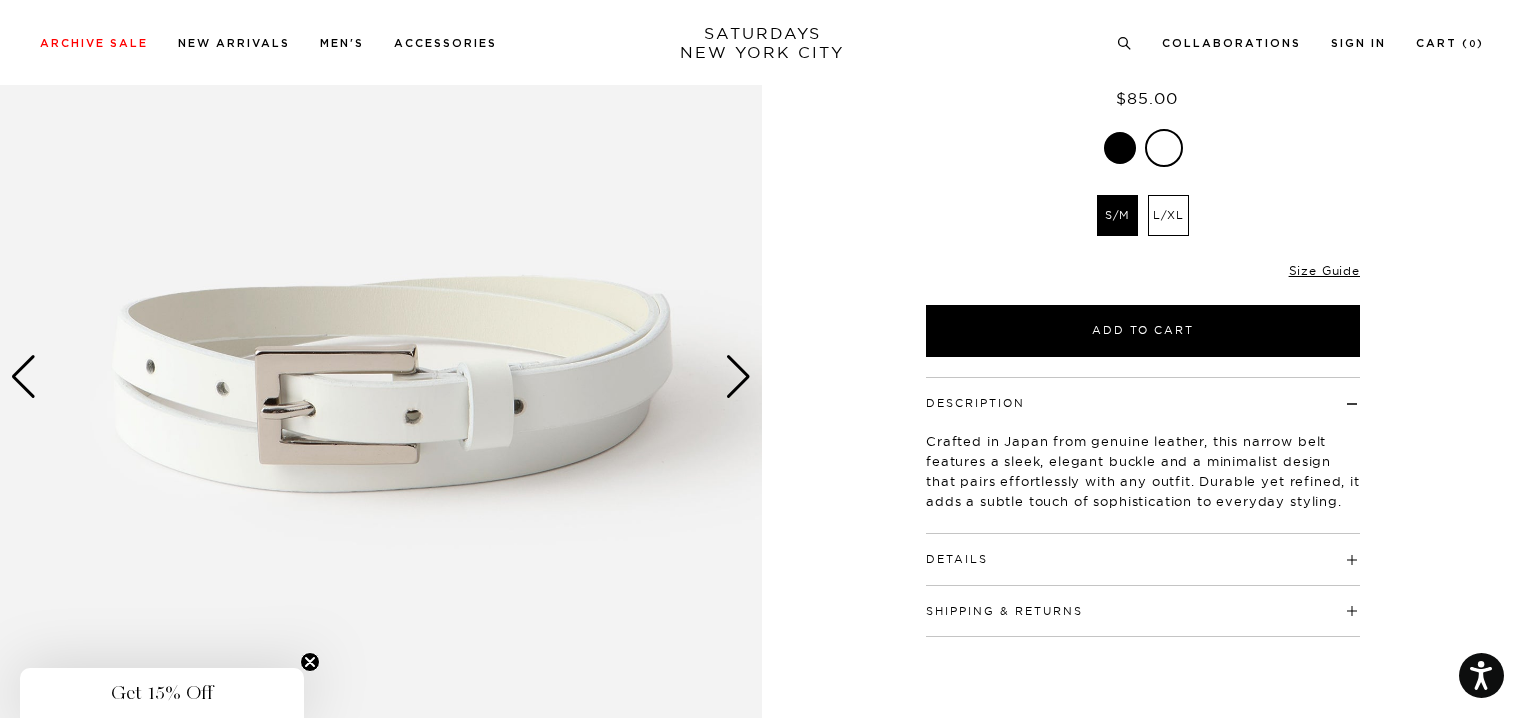 click at bounding box center [1164, 148] 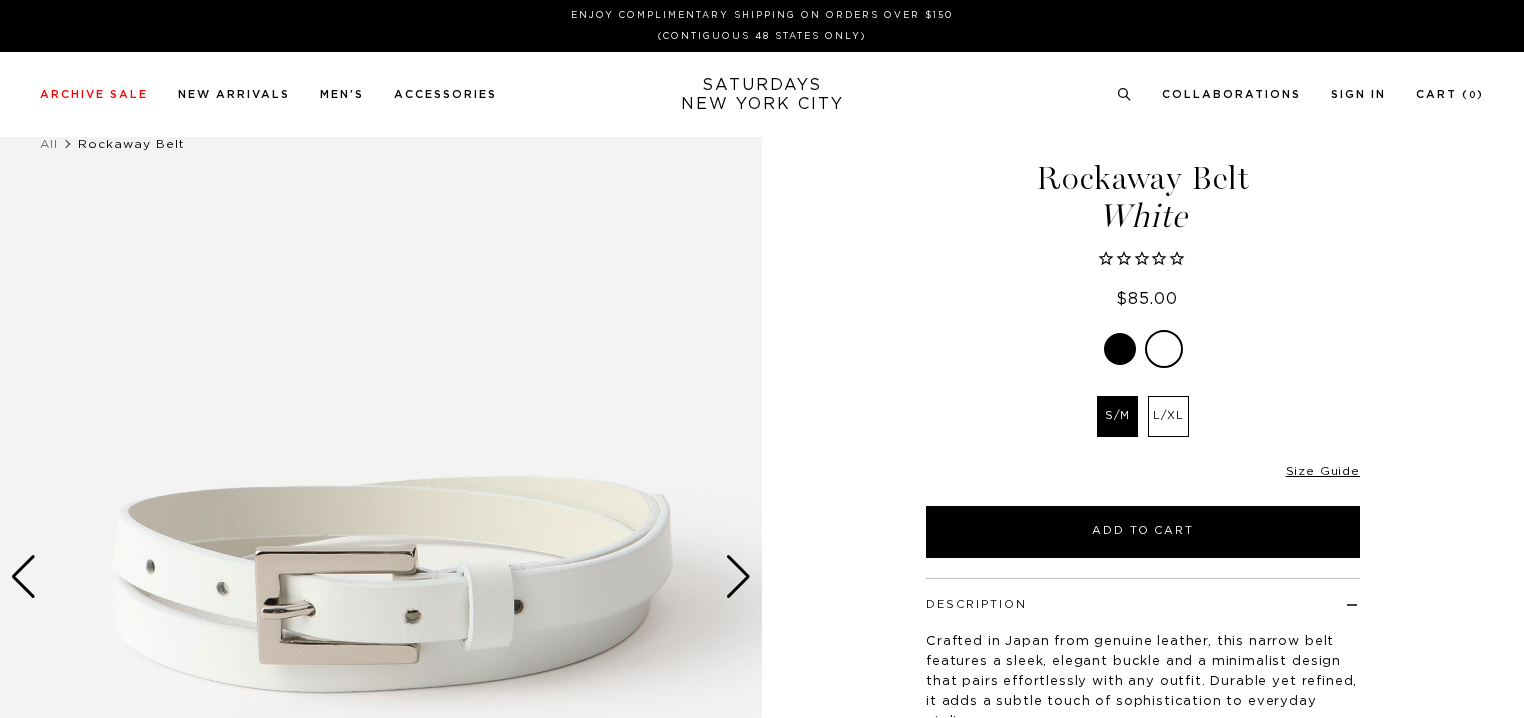 scroll, scrollTop: 0, scrollLeft: 0, axis: both 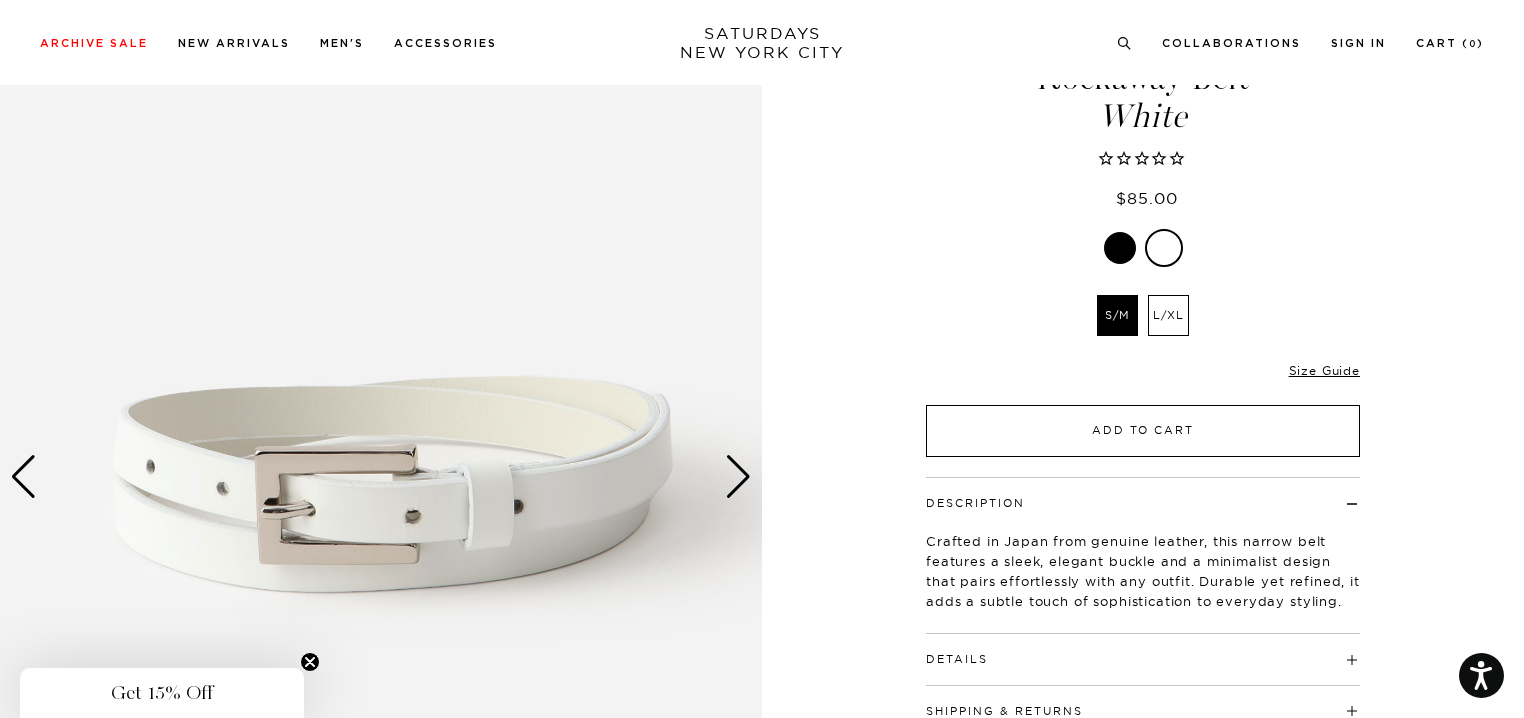 click on "Add to Cart" at bounding box center (1143, 431) 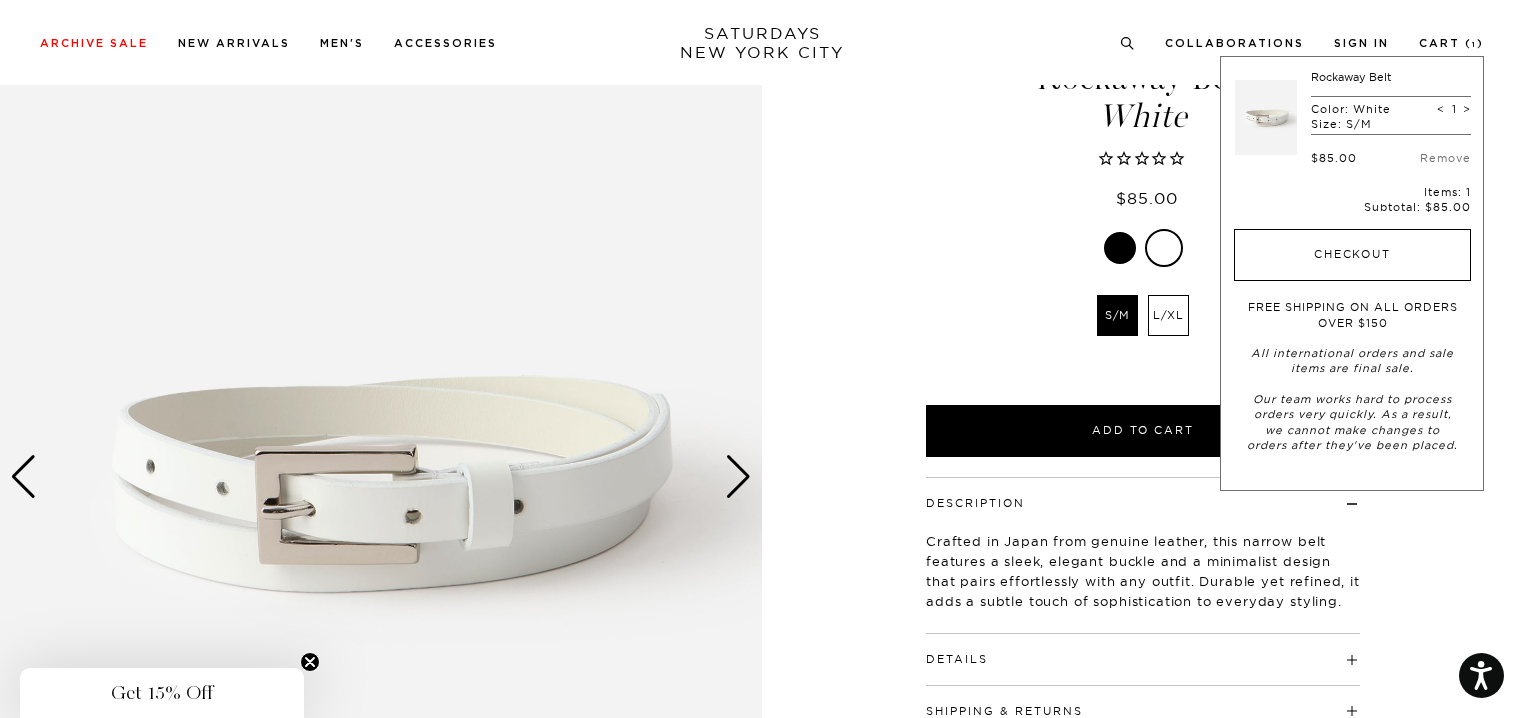 click on "Checkout" at bounding box center (1352, 255) 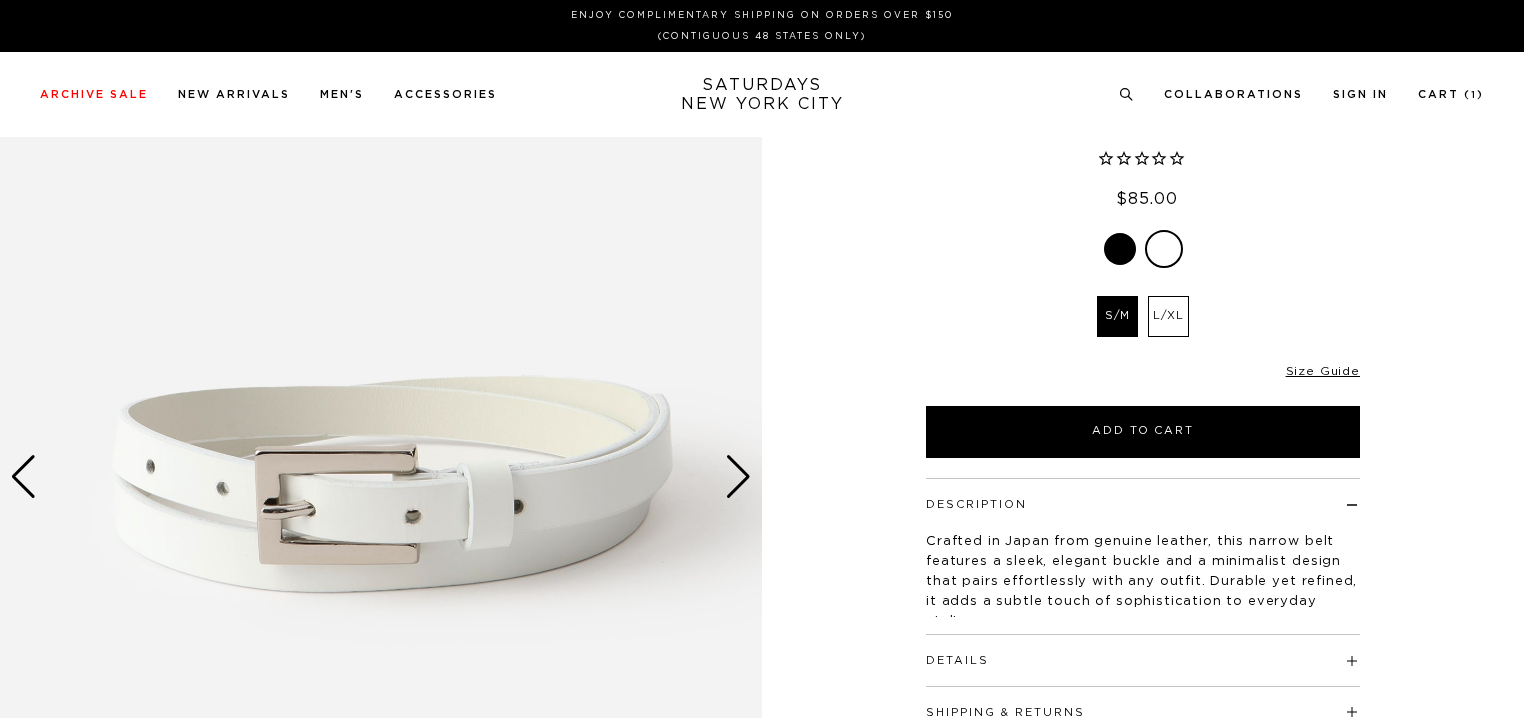 scroll, scrollTop: 0, scrollLeft: 0, axis: both 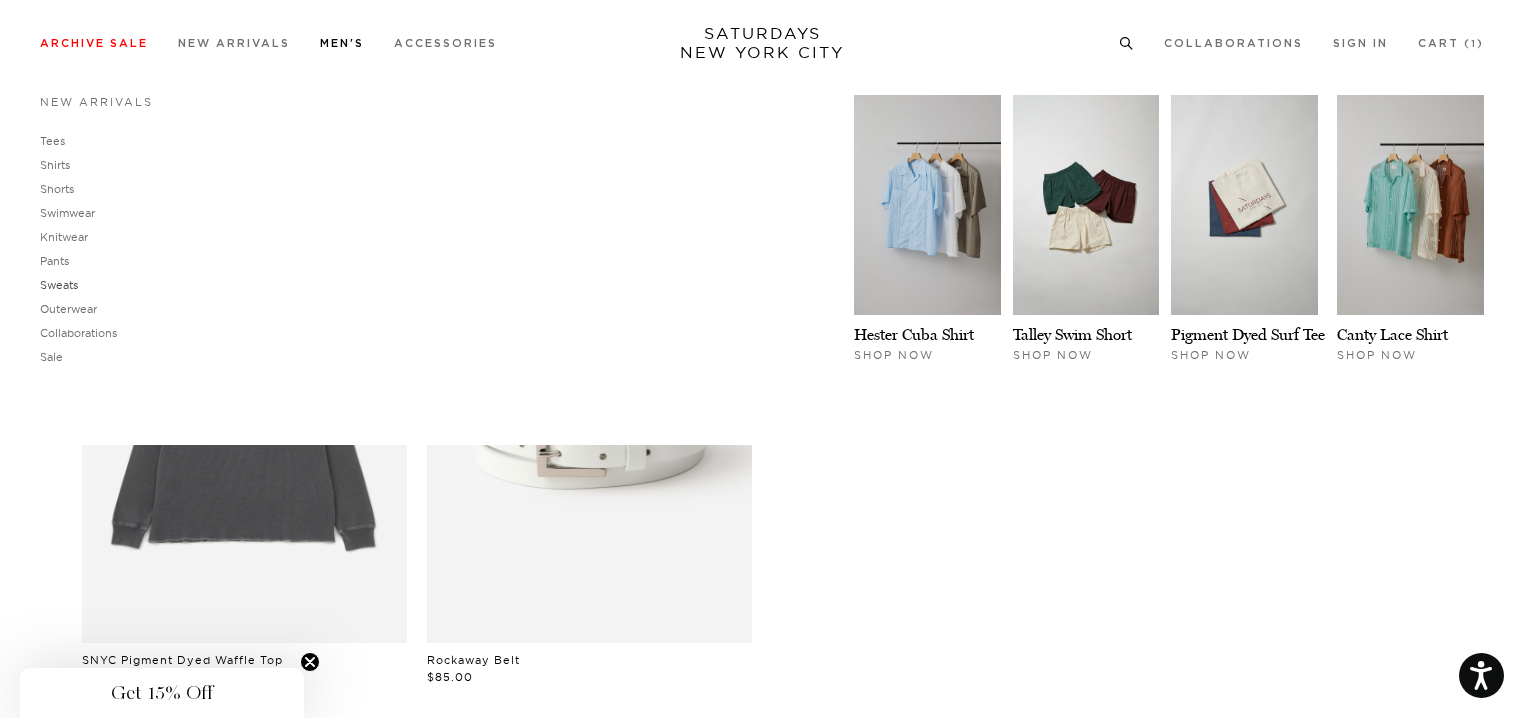 click on "Sweats" at bounding box center [59, 285] 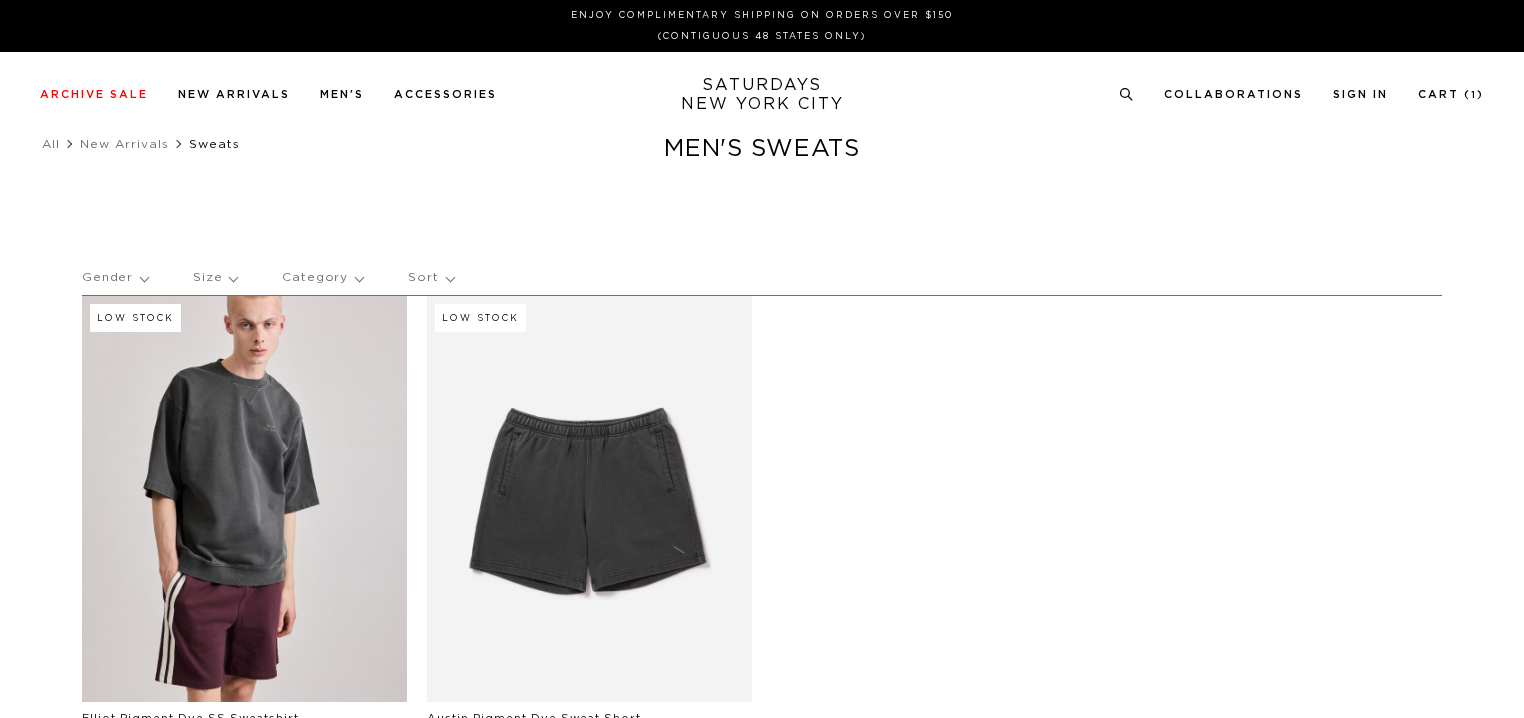 scroll, scrollTop: 0, scrollLeft: 0, axis: both 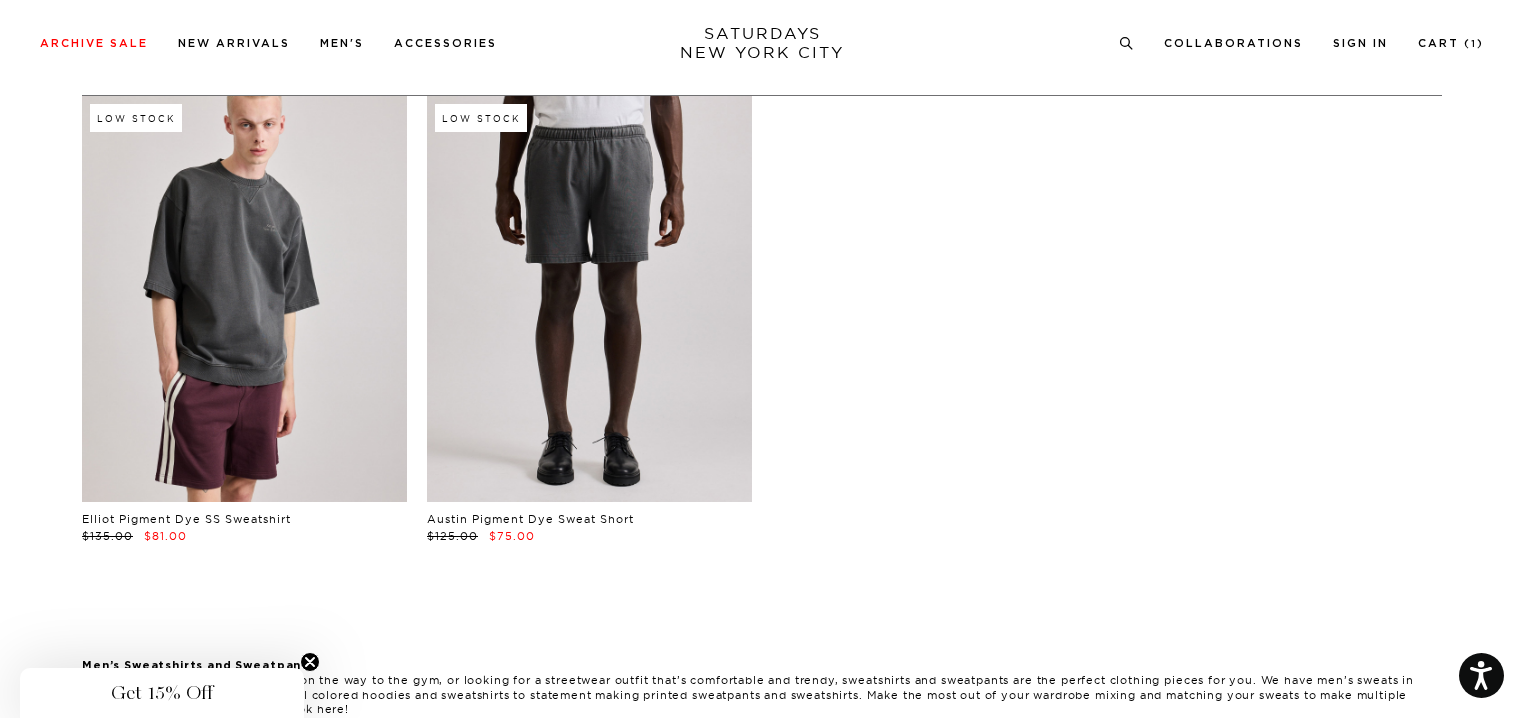 click at bounding box center [589, 299] 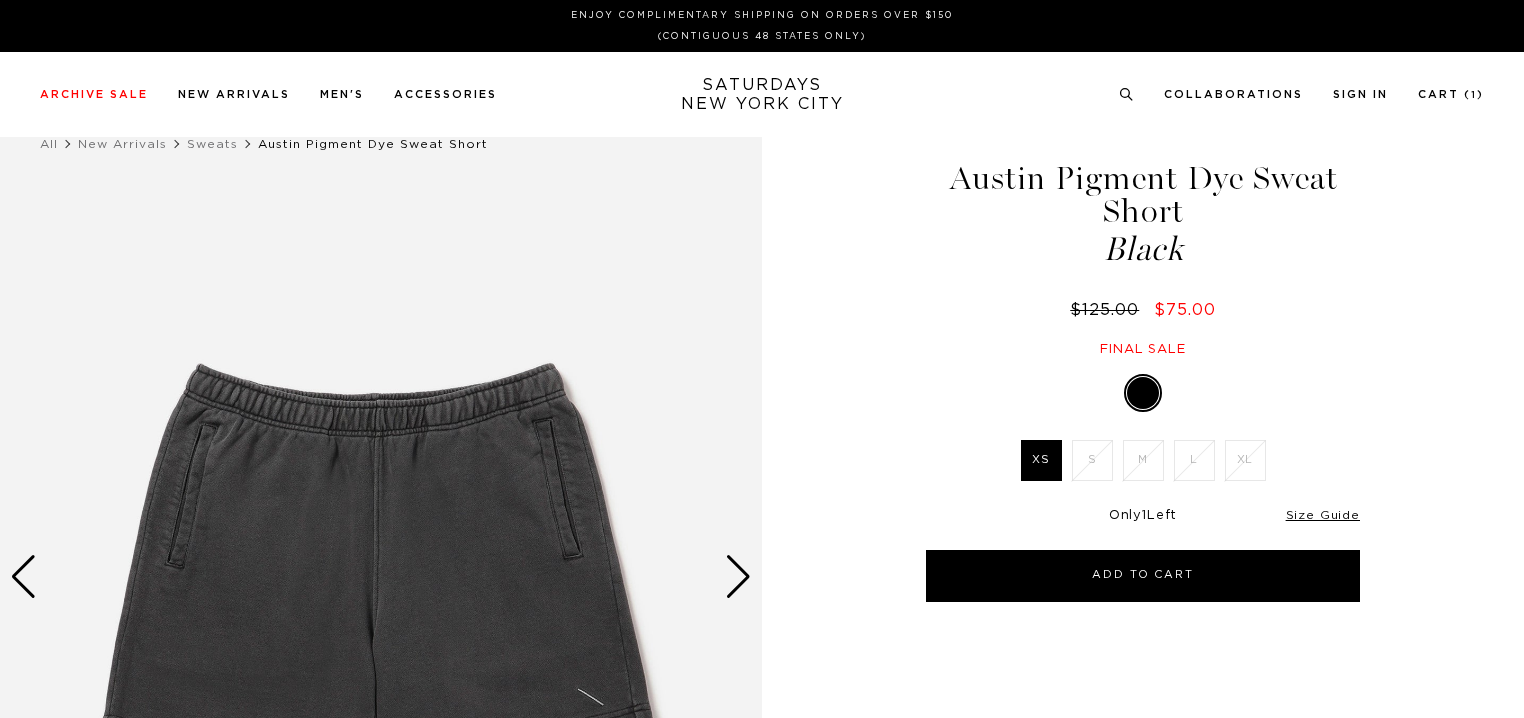 scroll, scrollTop: 0, scrollLeft: 0, axis: both 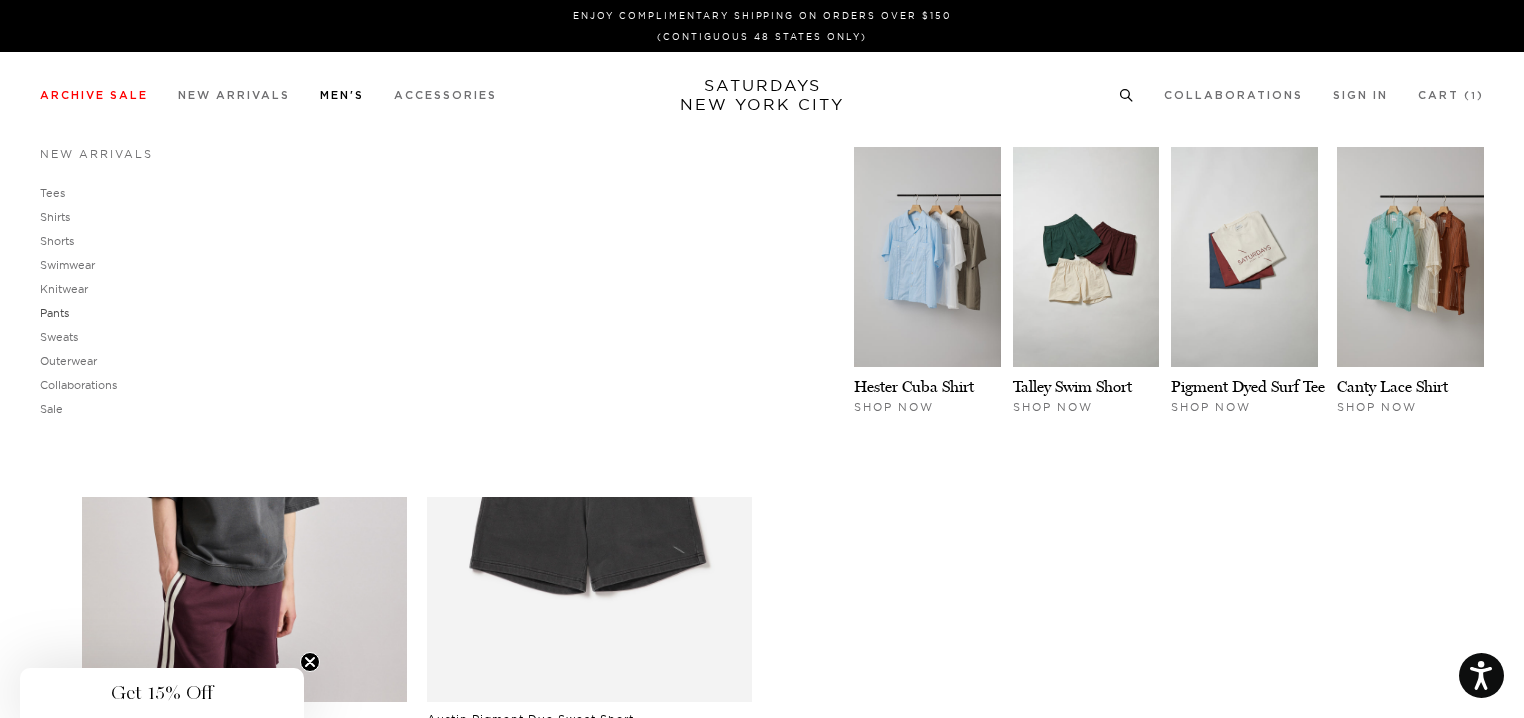 click on "Pants" at bounding box center (54, 313) 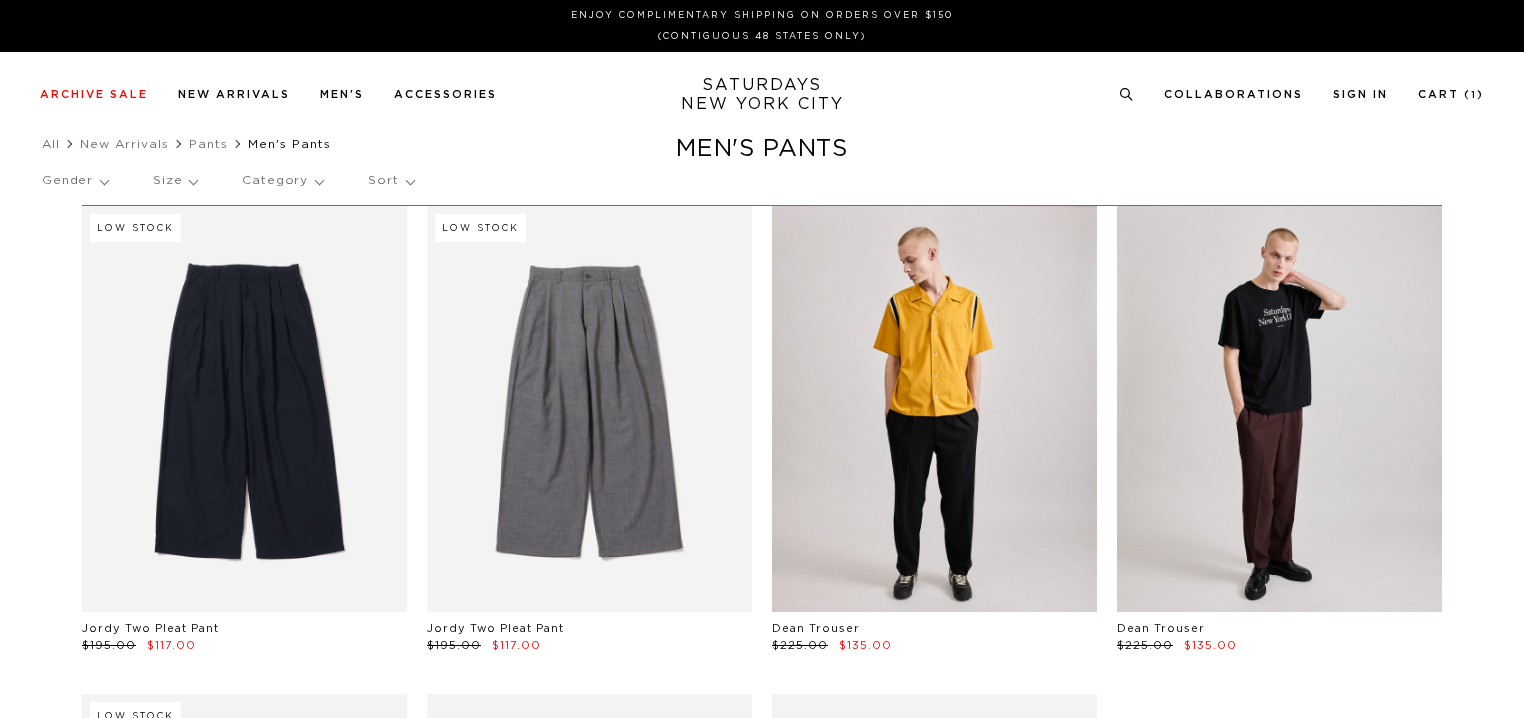 scroll, scrollTop: 0, scrollLeft: 0, axis: both 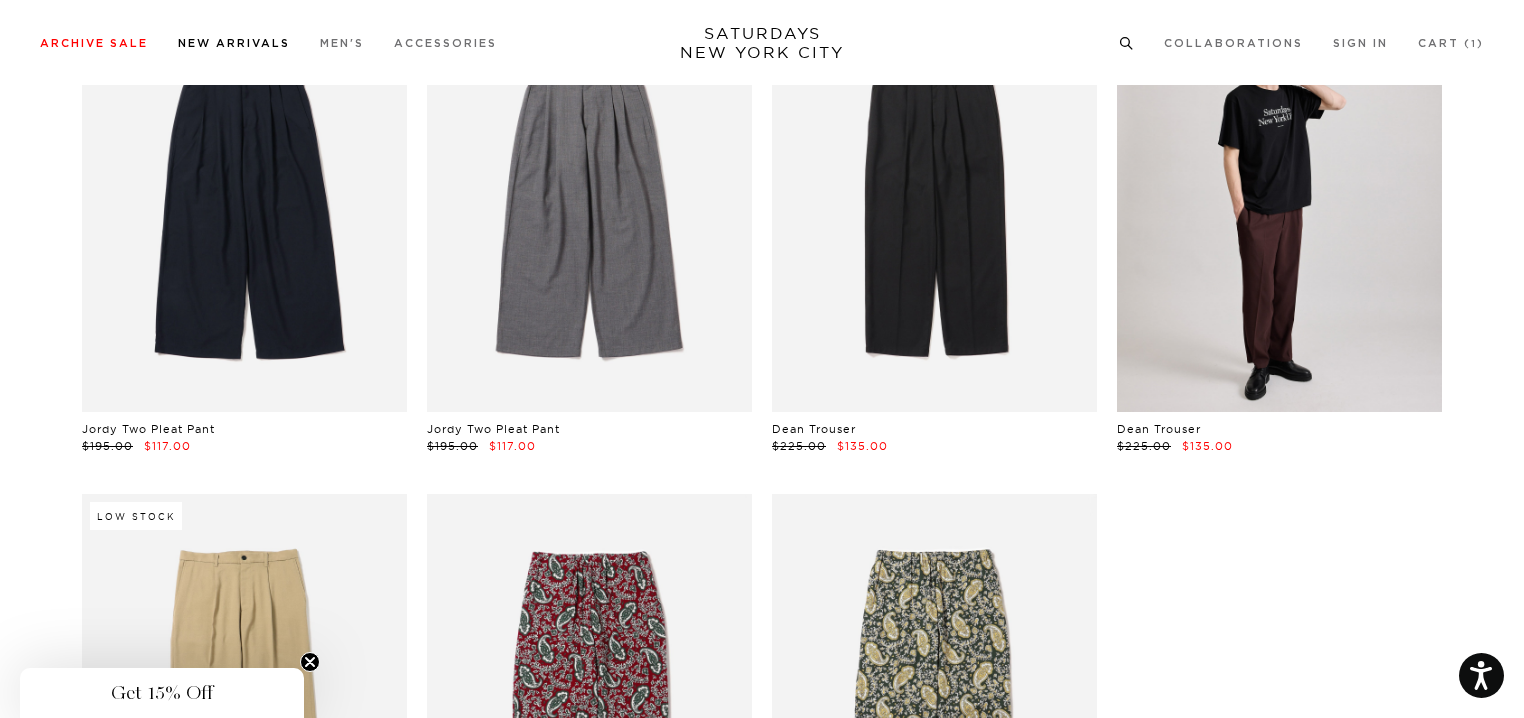 click on "New Arrivals" at bounding box center (234, 43) 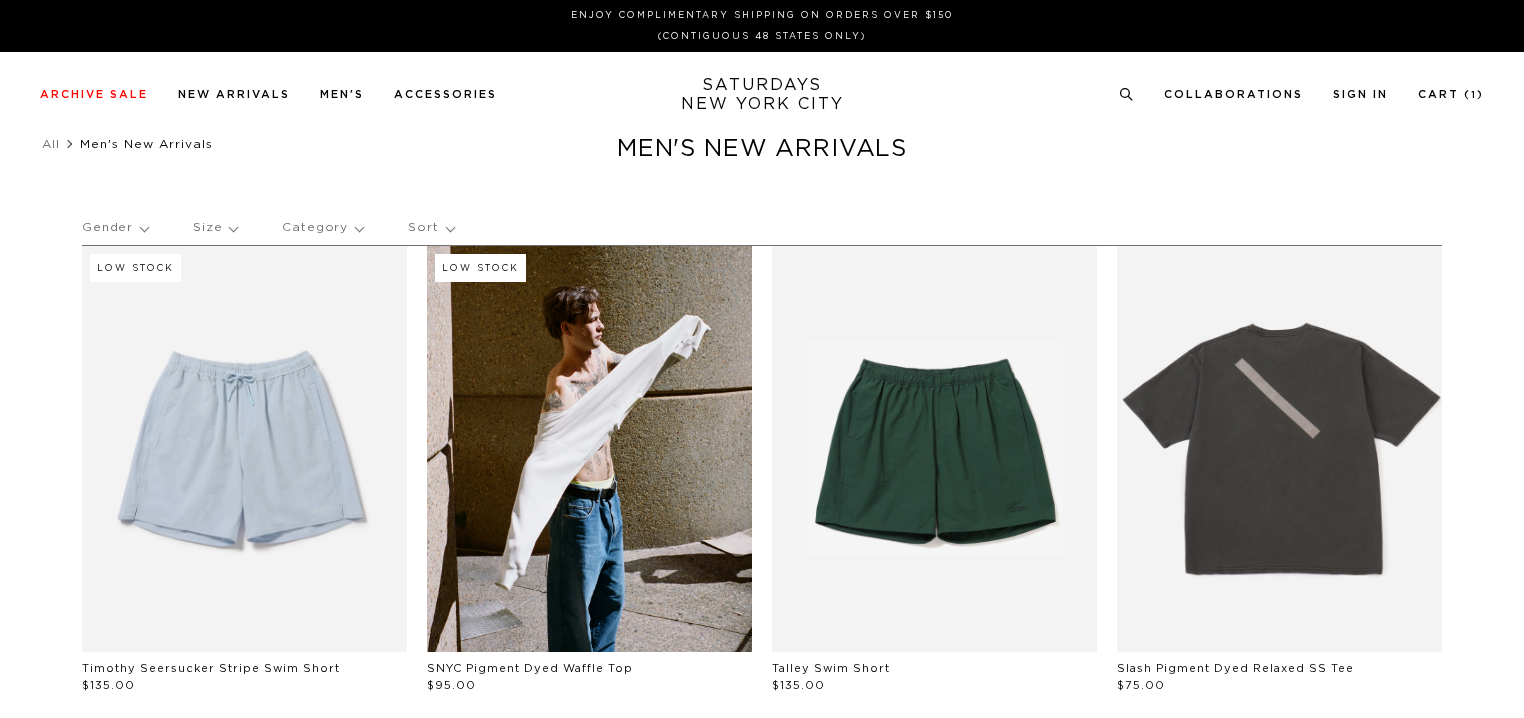 scroll, scrollTop: 0, scrollLeft: 0, axis: both 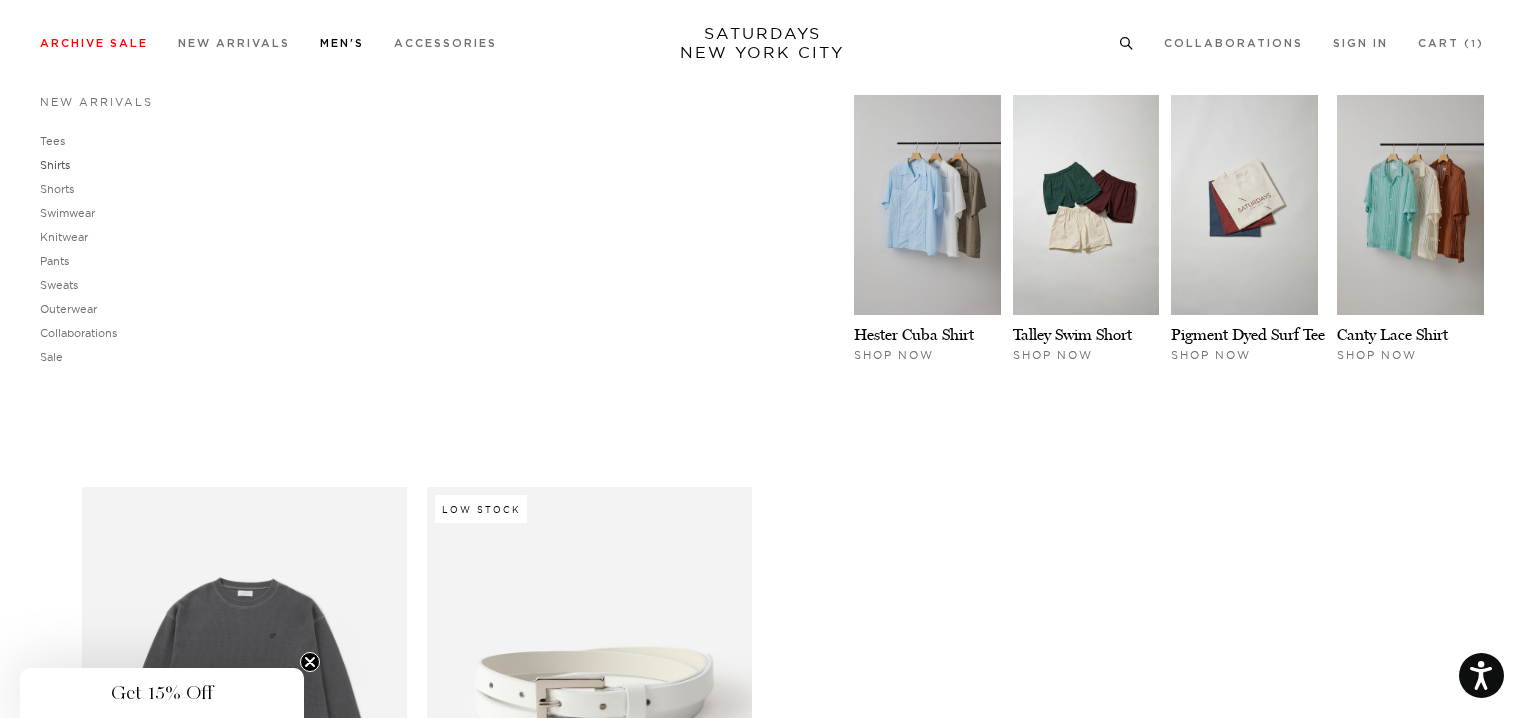 click on "Shirts" at bounding box center (55, 165) 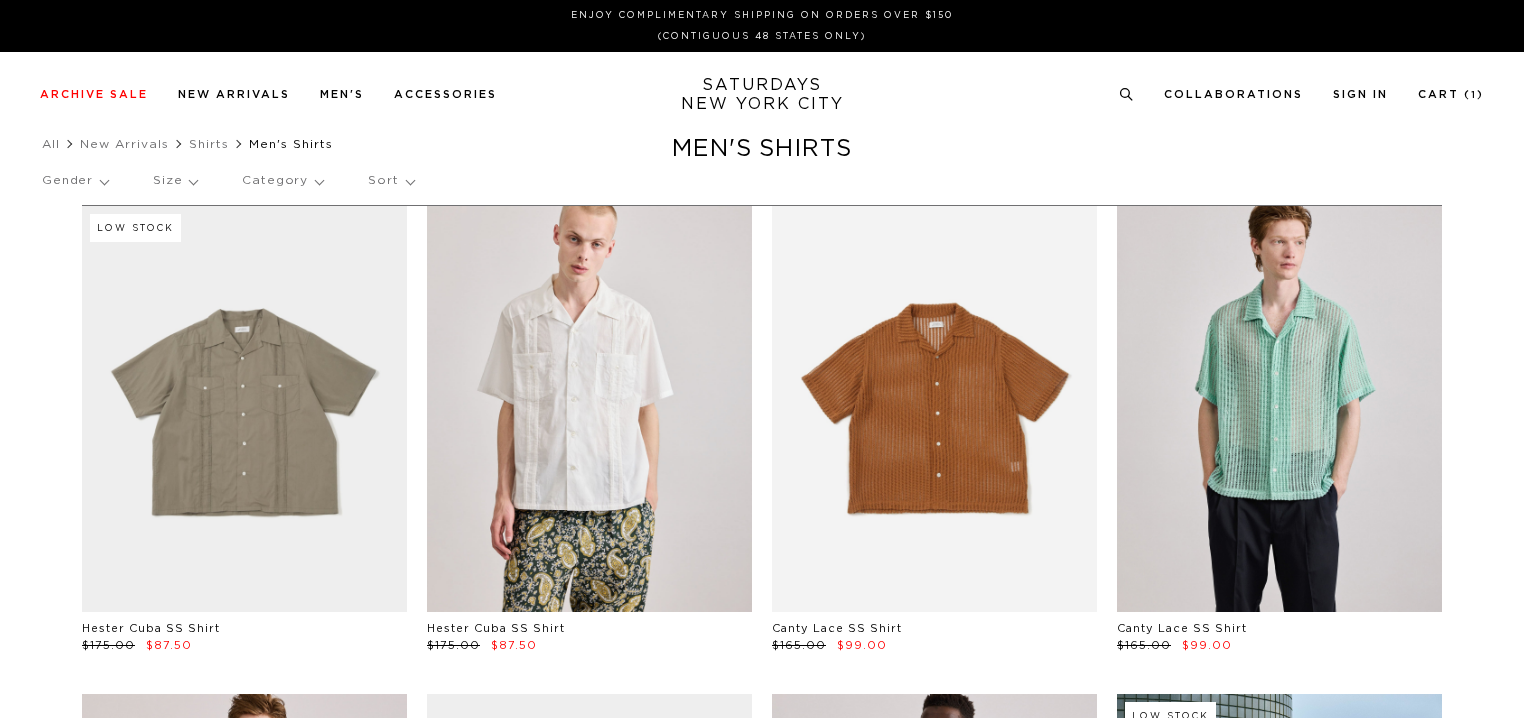 scroll, scrollTop: 0, scrollLeft: 0, axis: both 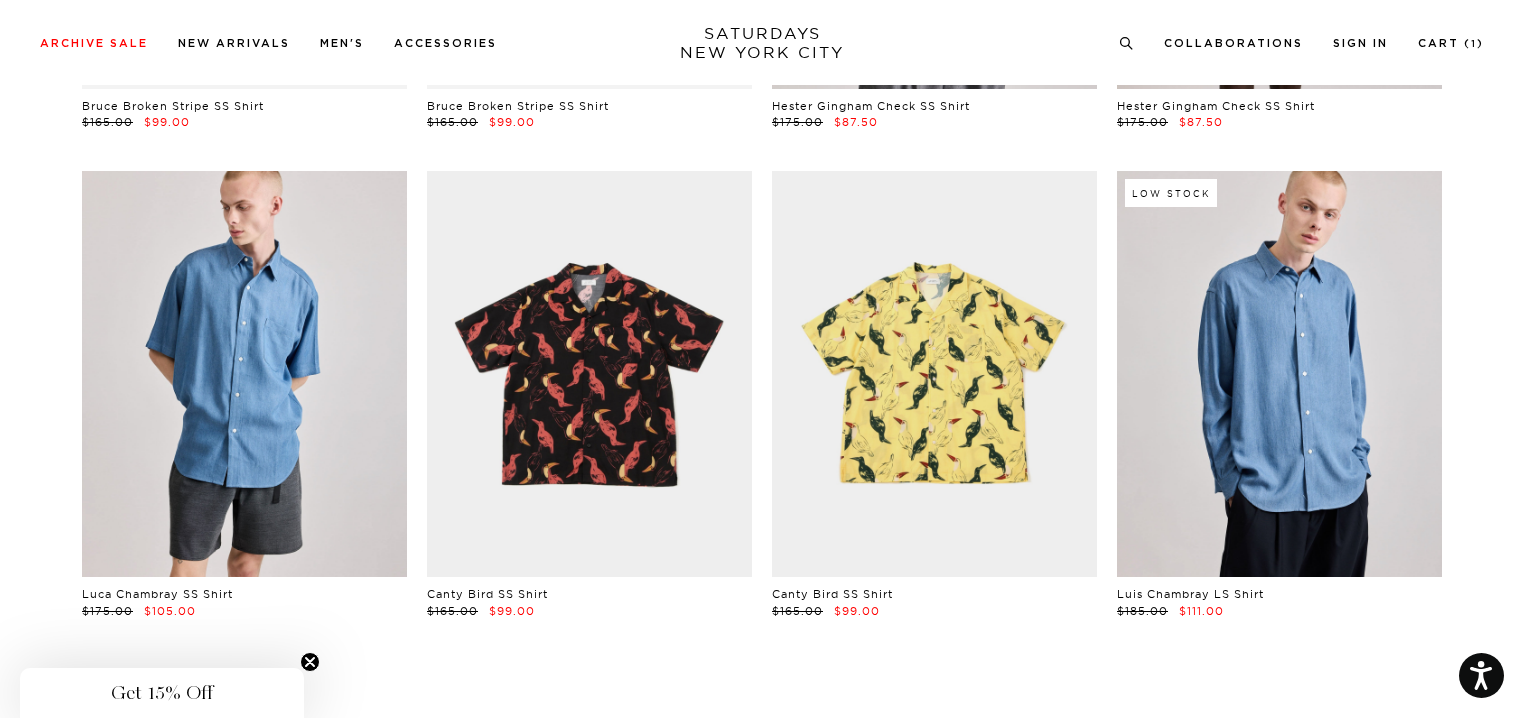 click on "Low Stock               [FIRST] [LAST] Shirt   $175.00   $87.50                   [FIRST] [LAST] Shirt   $175.00   $87.50                   Canty Lace SS Shirt   $165.00   $99.00                   Canty Lace SS Shirt   $165.00   $99.00                   Canty Lace SS Shirt   $165.00   $99.00                   Canty Paisley SS Shirt   $165.00   $99.00                   Canty Paisley SS Shirt   $165.00   $99.00     Low Stock               Bowling SS Shirt   $165.00   $99.00     Low Stock               Bruce Broken Stripe SS Shirt   $165.00   $99.00                   Bruce Broken Stripe SS Shirt   $165.00   $99.00                   [FIRST] Gingham Check SS Shirt   $175.00   $87.50                   [FIRST] Gingham Check SS Shirt   $175.00   $87.50                   Luca Chambray SS Shirt   $175.00   $105.00                   Canty Bird SS Shirt   $165.00   $99.00                   Canty Bird SS Shirt   $165.00   $99.00     Low Stock                 $185.00   $111.00" at bounding box center [762, -291] 